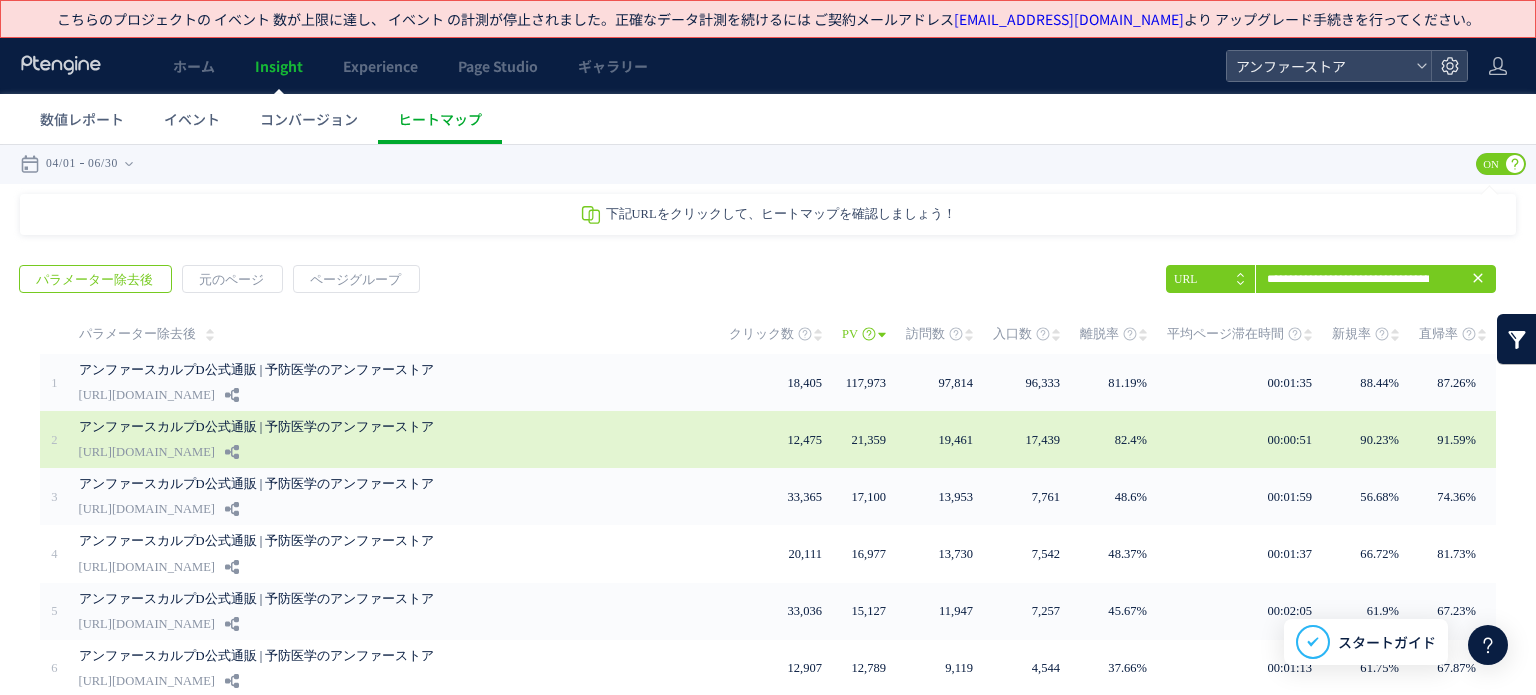scroll, scrollTop: 16, scrollLeft: 0, axis: vertical 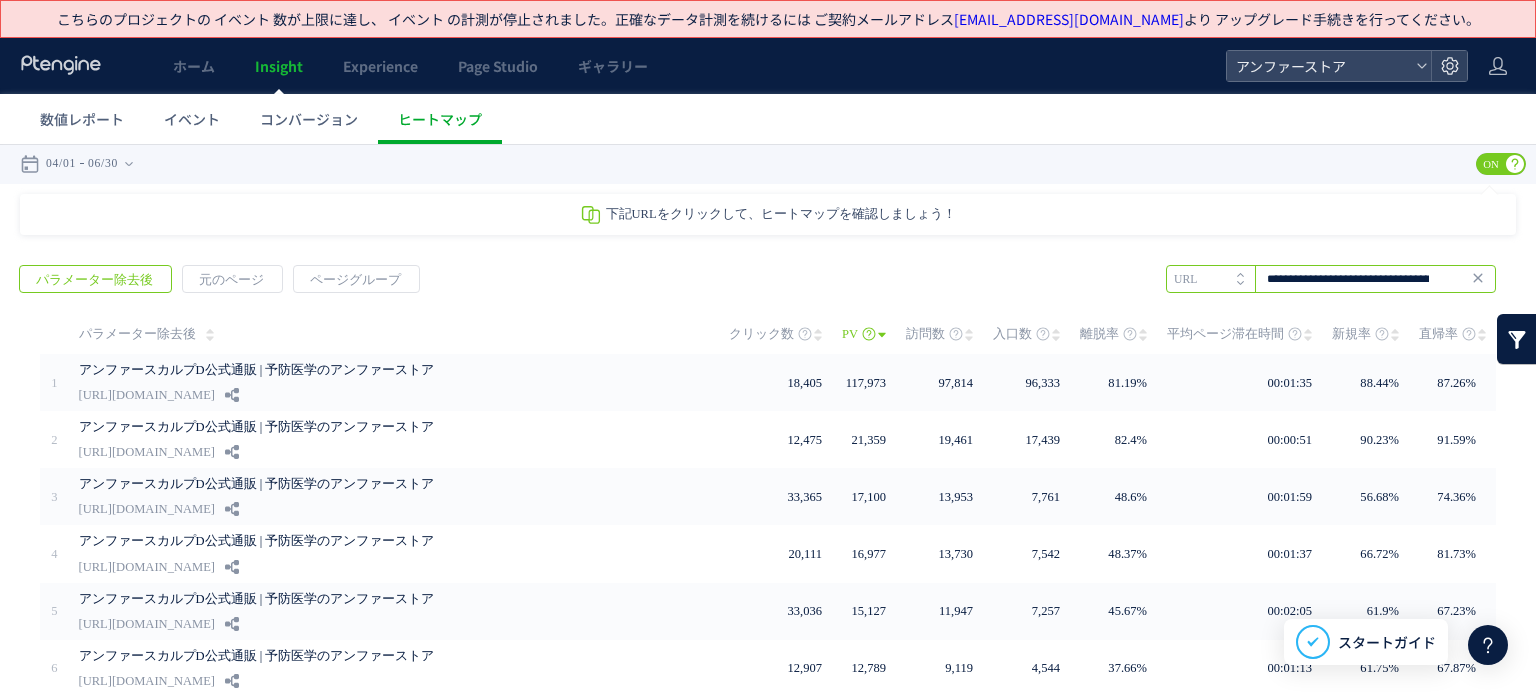 click on "**********" at bounding box center (1331, 279) 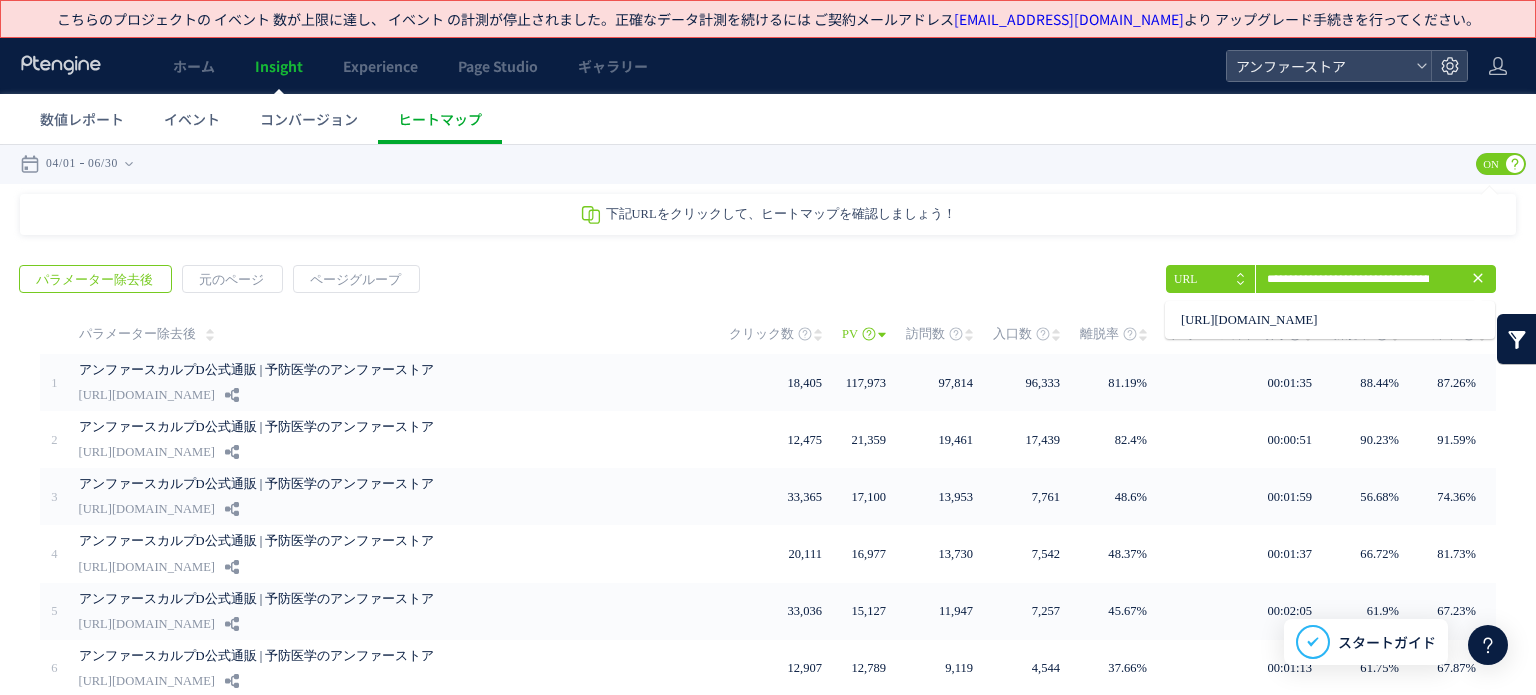 click on "戻る
パラメーター除去後
元のページ
ページグループ
実装" at bounding box center [768, 631] 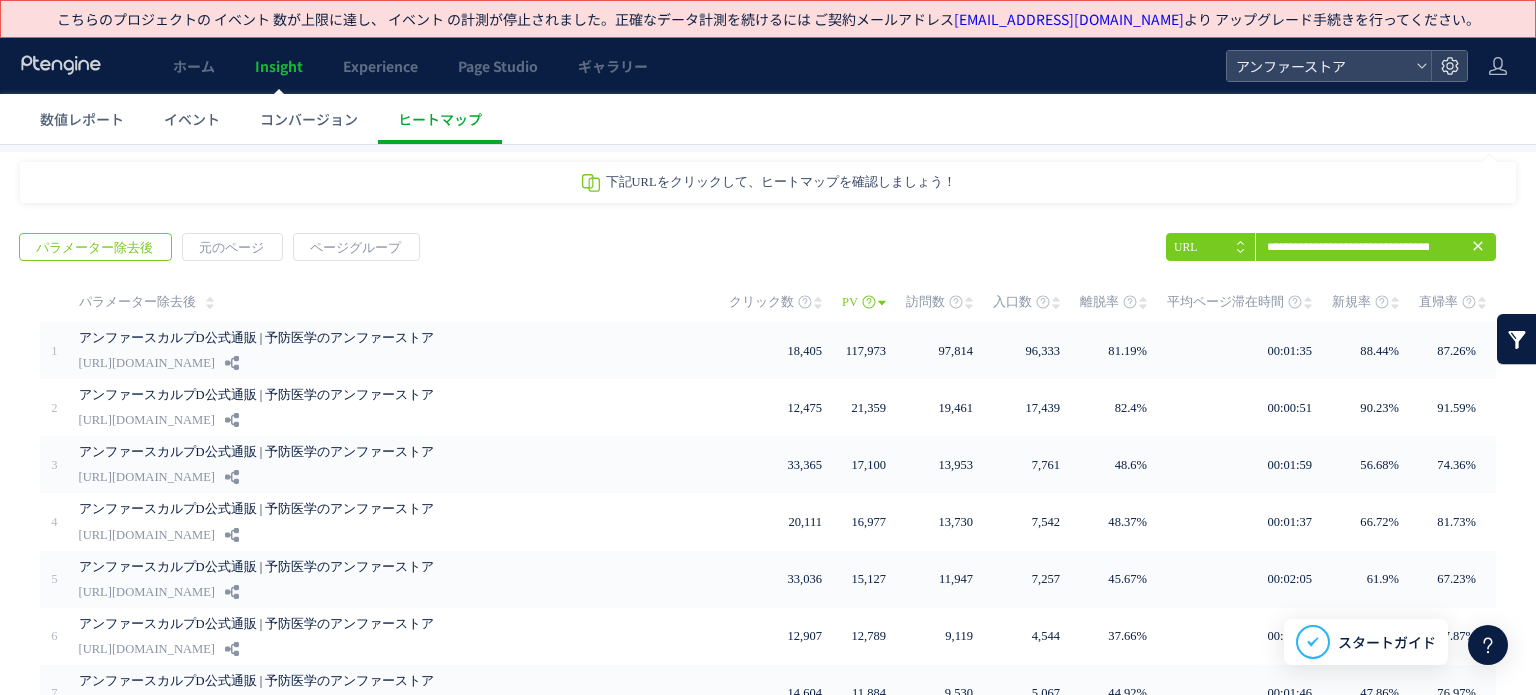 scroll, scrollTop: 0, scrollLeft: 0, axis: both 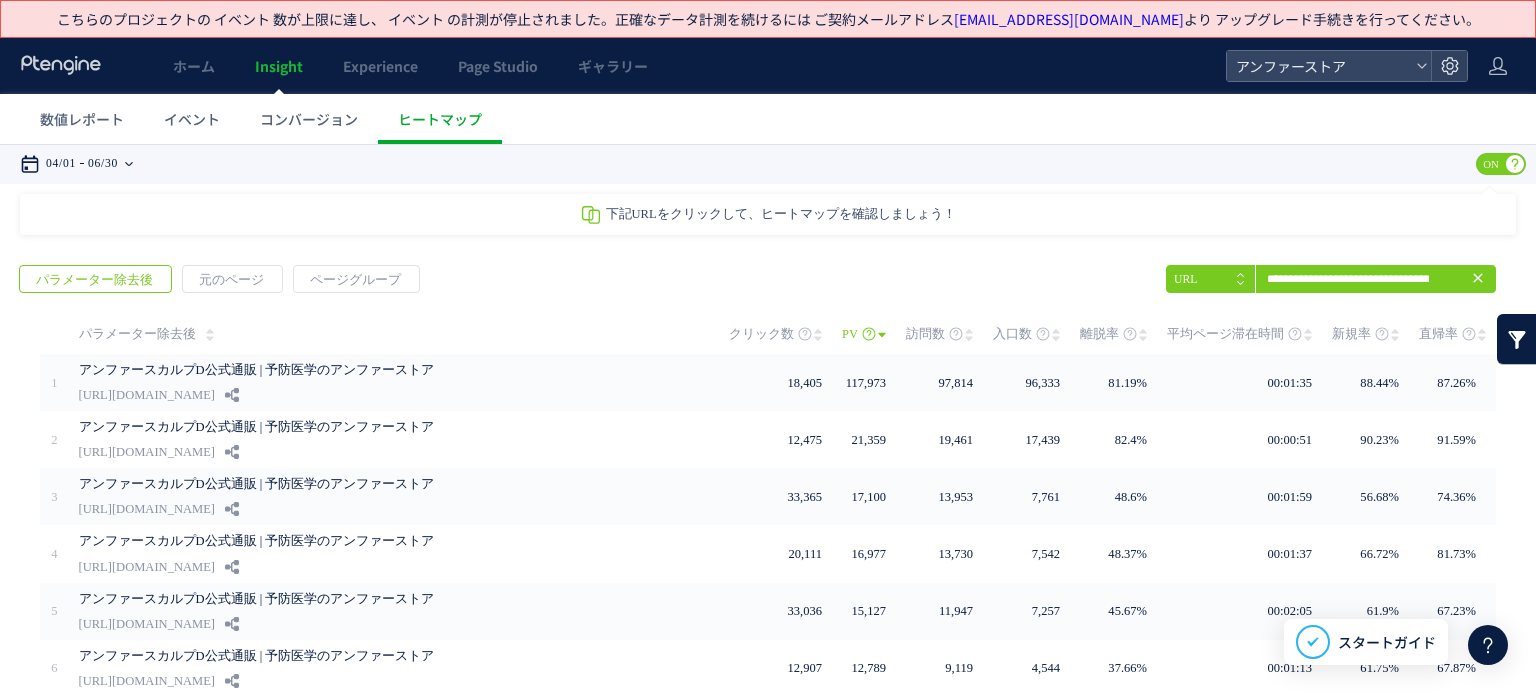 click at bounding box center [129, 164] 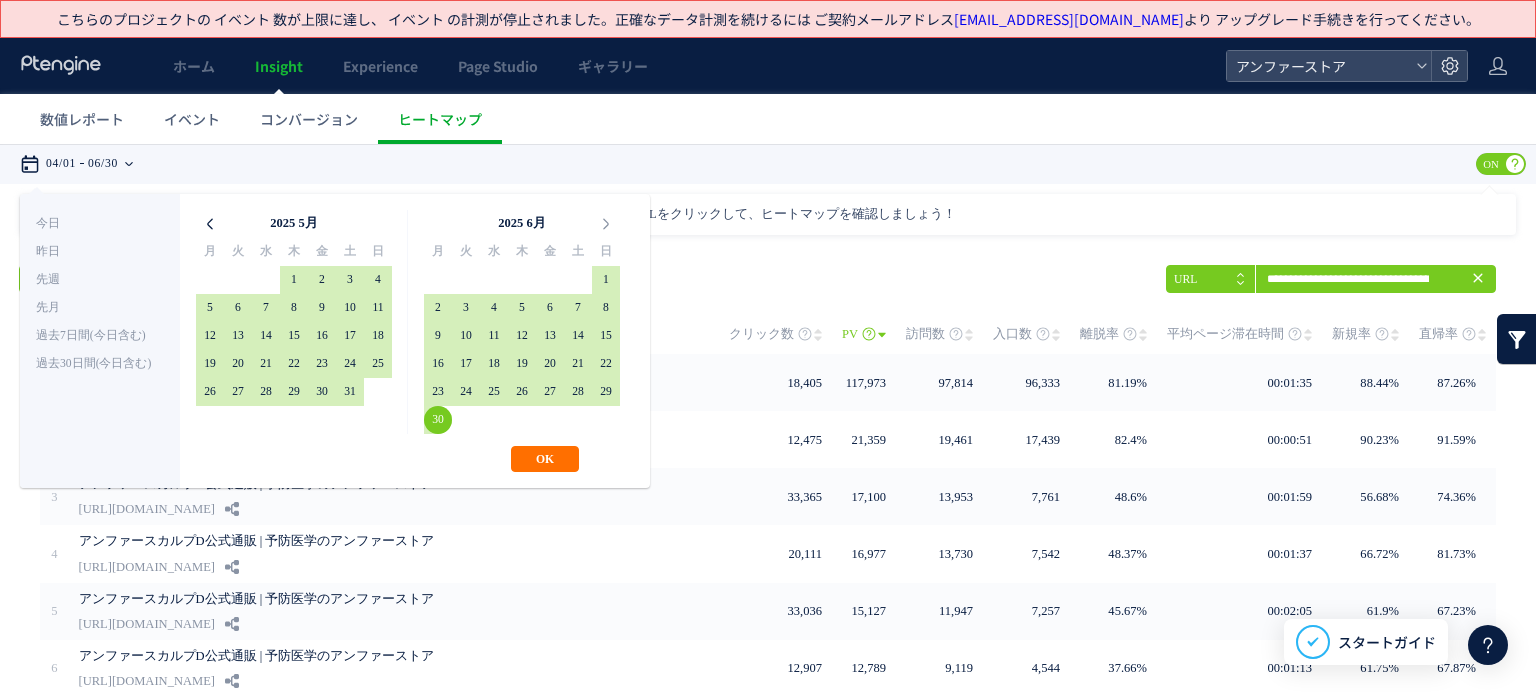click at bounding box center [210, 224] 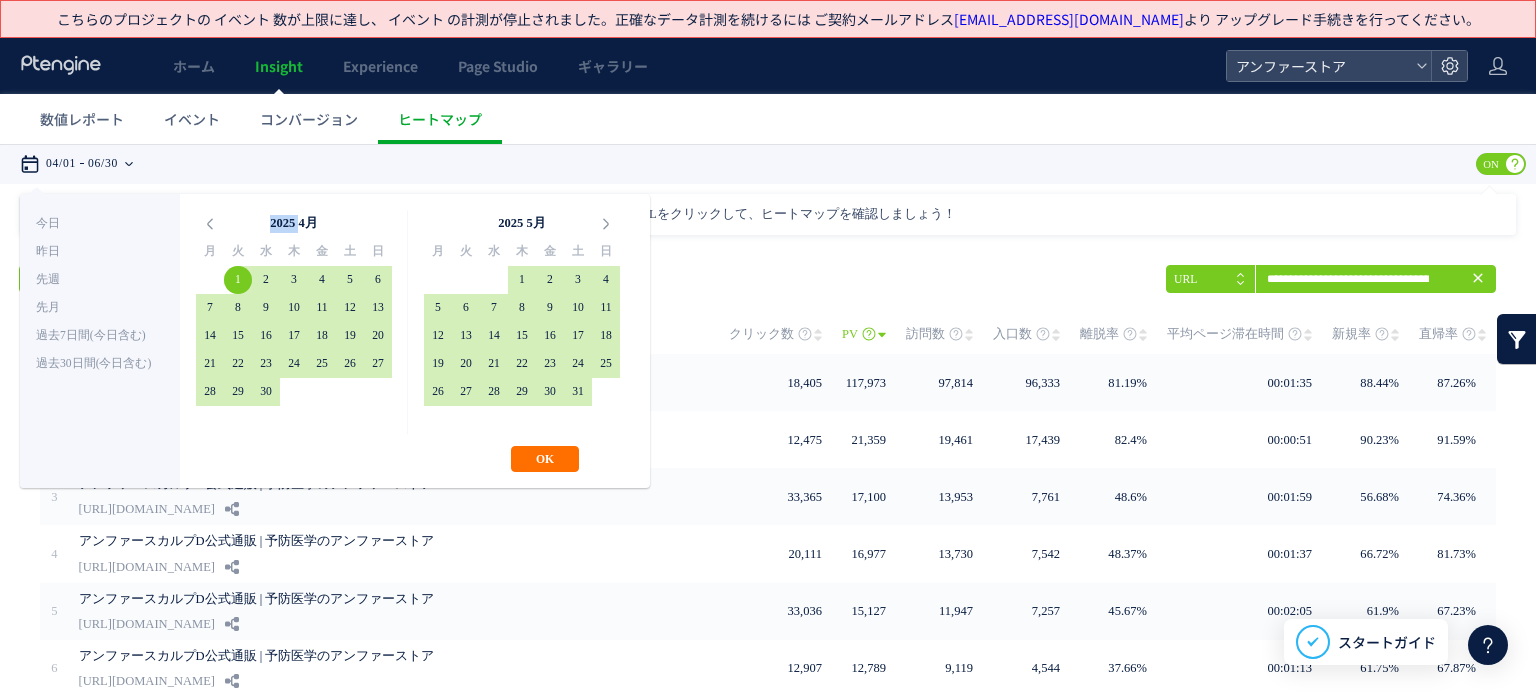 click at bounding box center (210, 224) 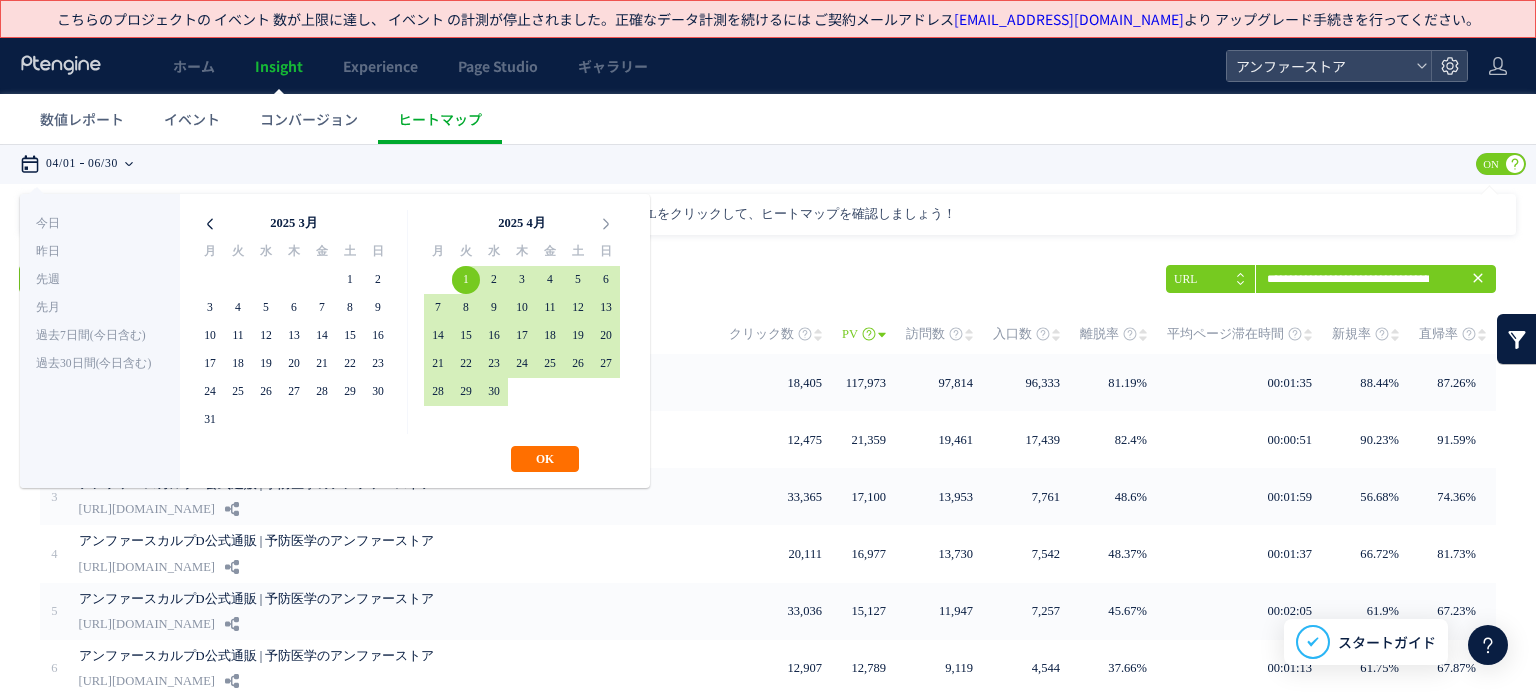 click at bounding box center [210, 224] 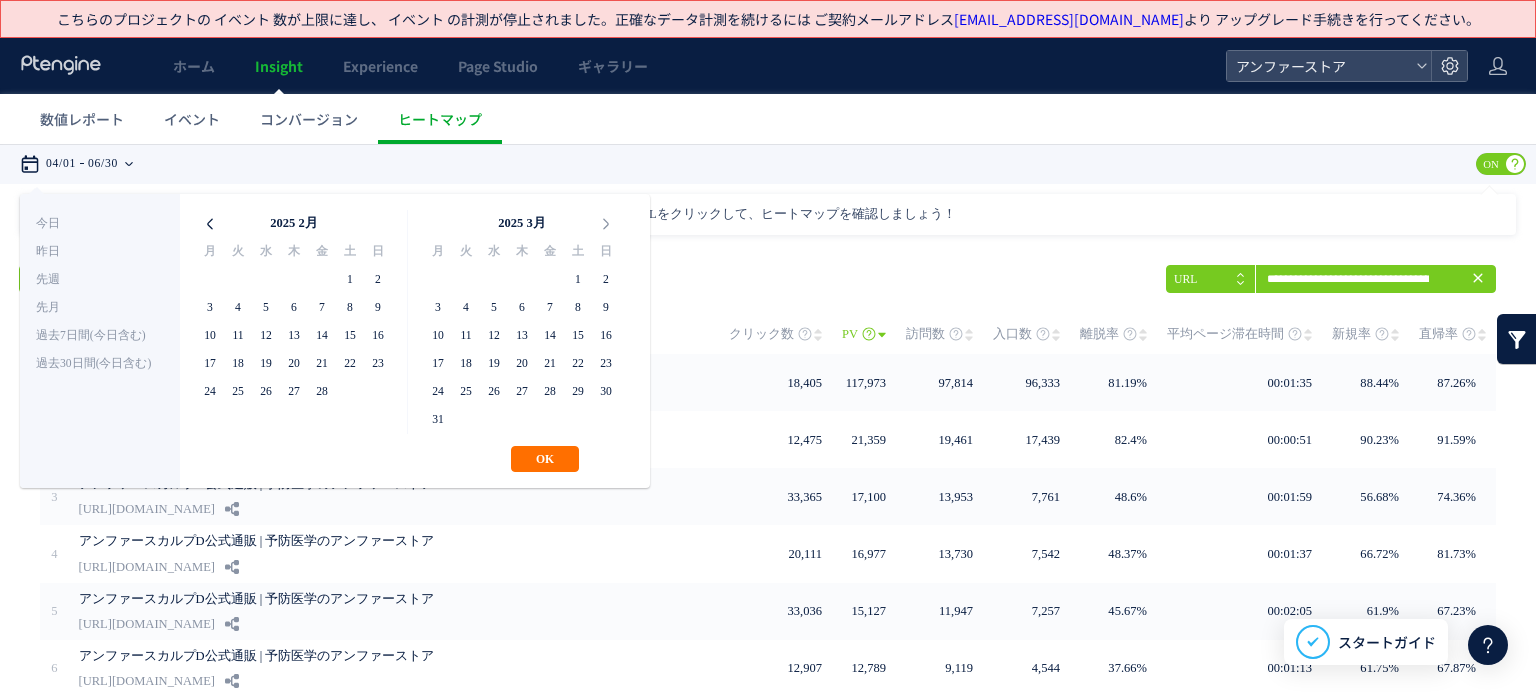 click at bounding box center (210, 224) 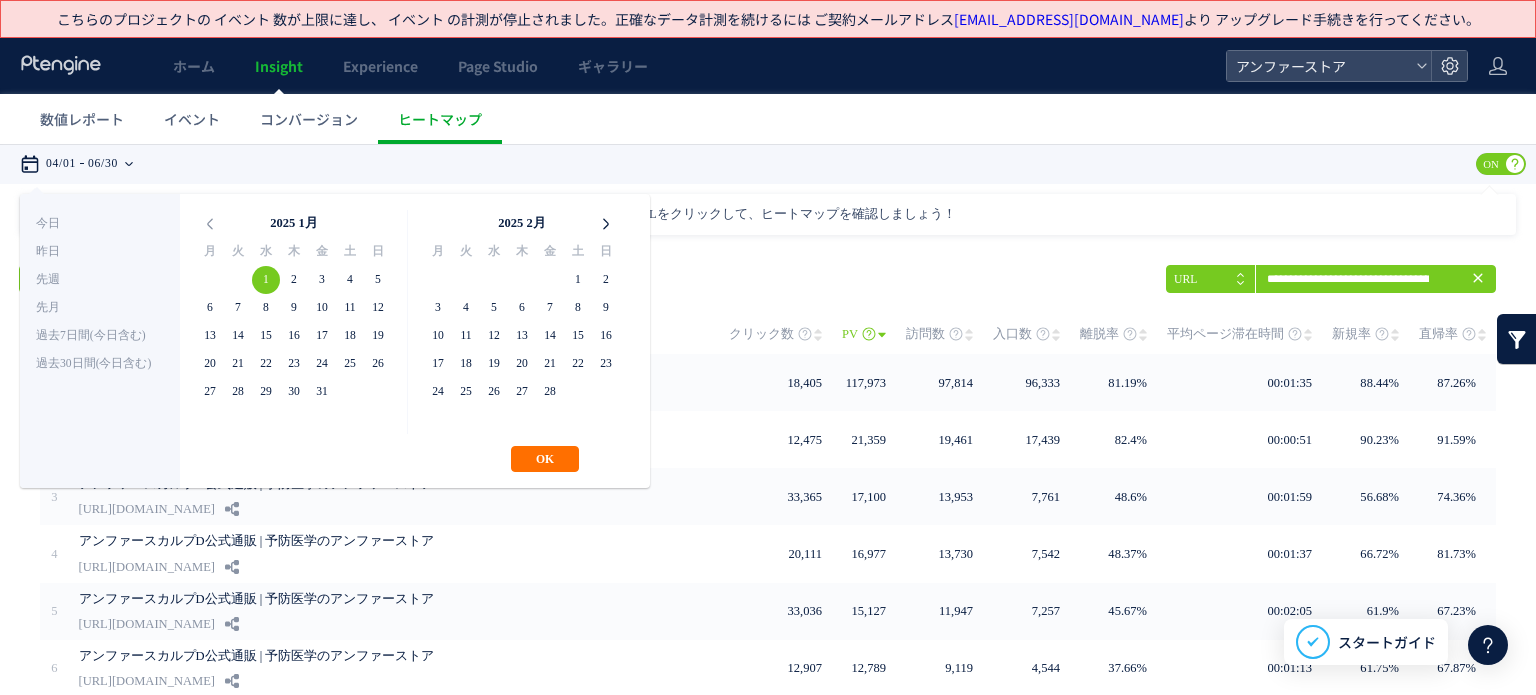 click at bounding box center [606, 224] 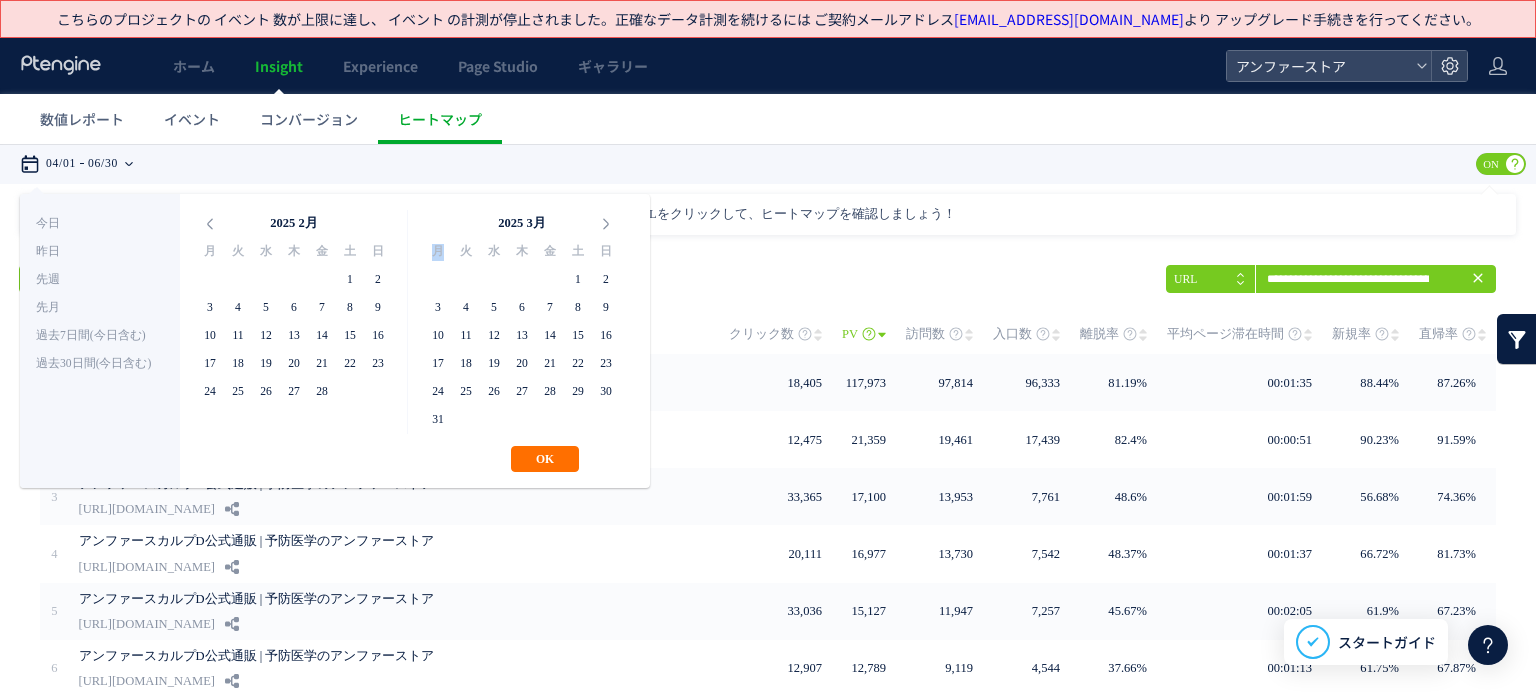 click at bounding box center [606, 224] 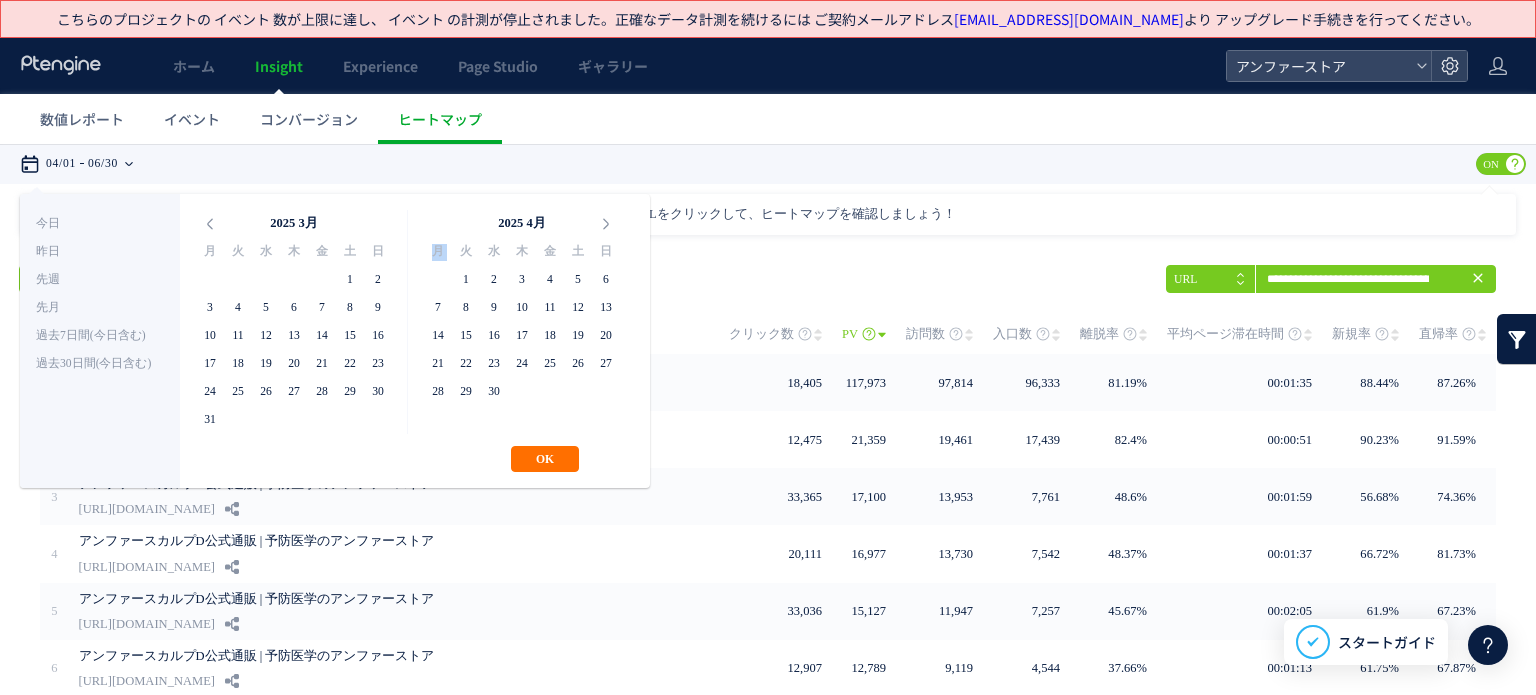click at bounding box center (606, 224) 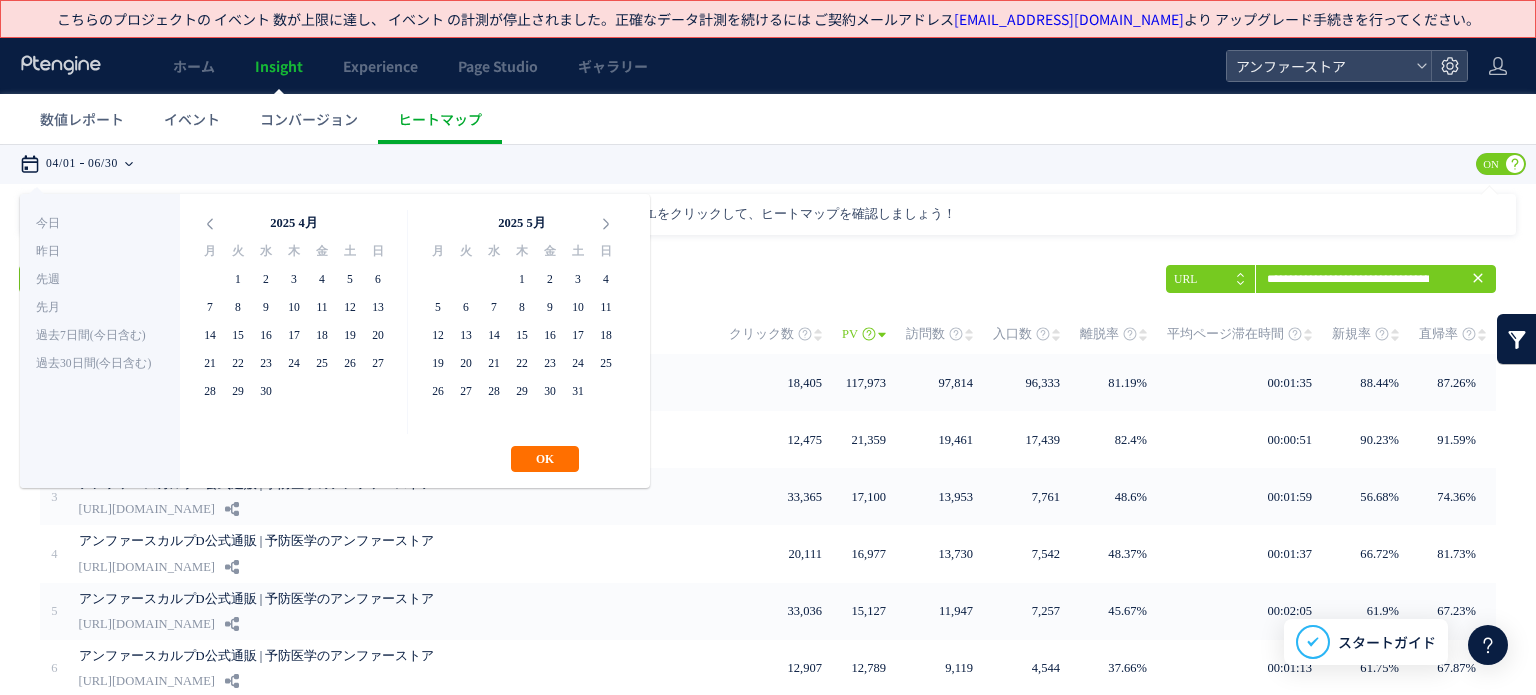 click at bounding box center [606, 224] 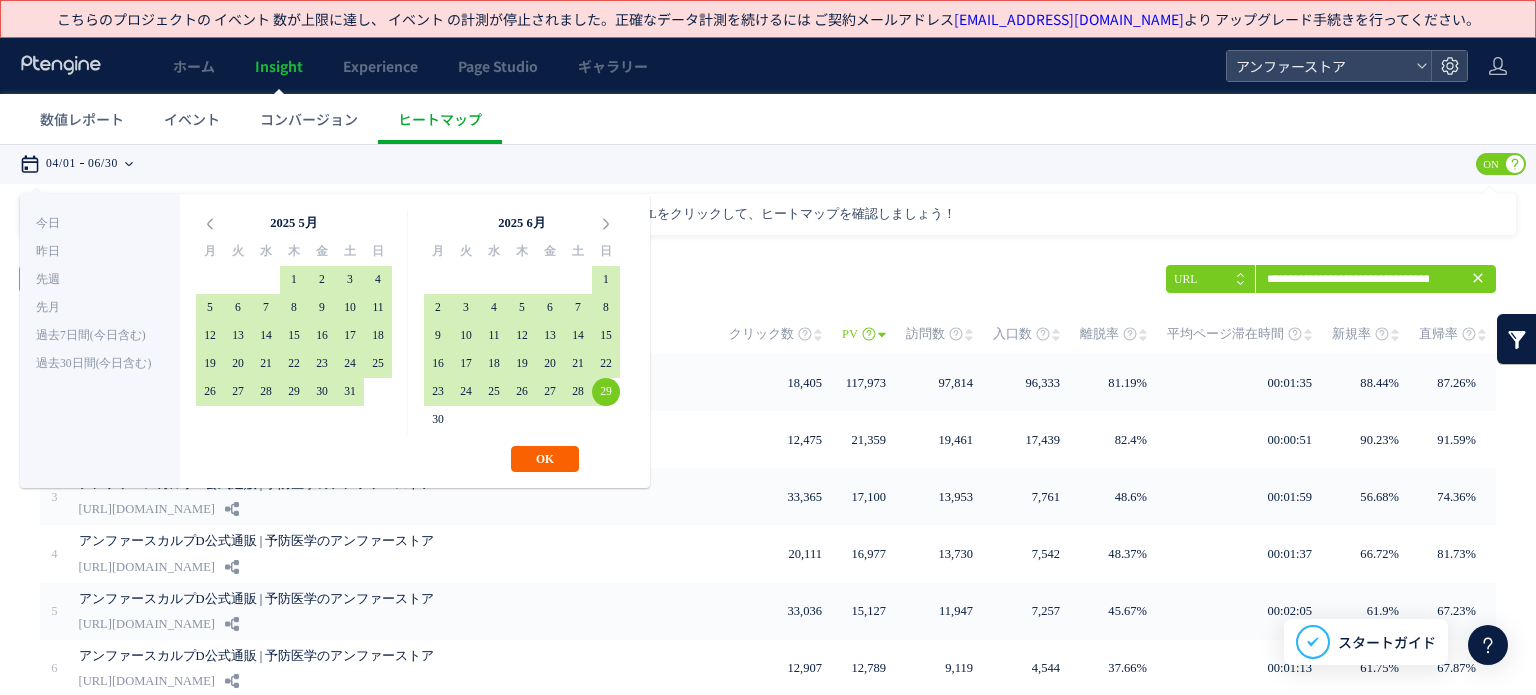 click on "OK" at bounding box center (545, 459) 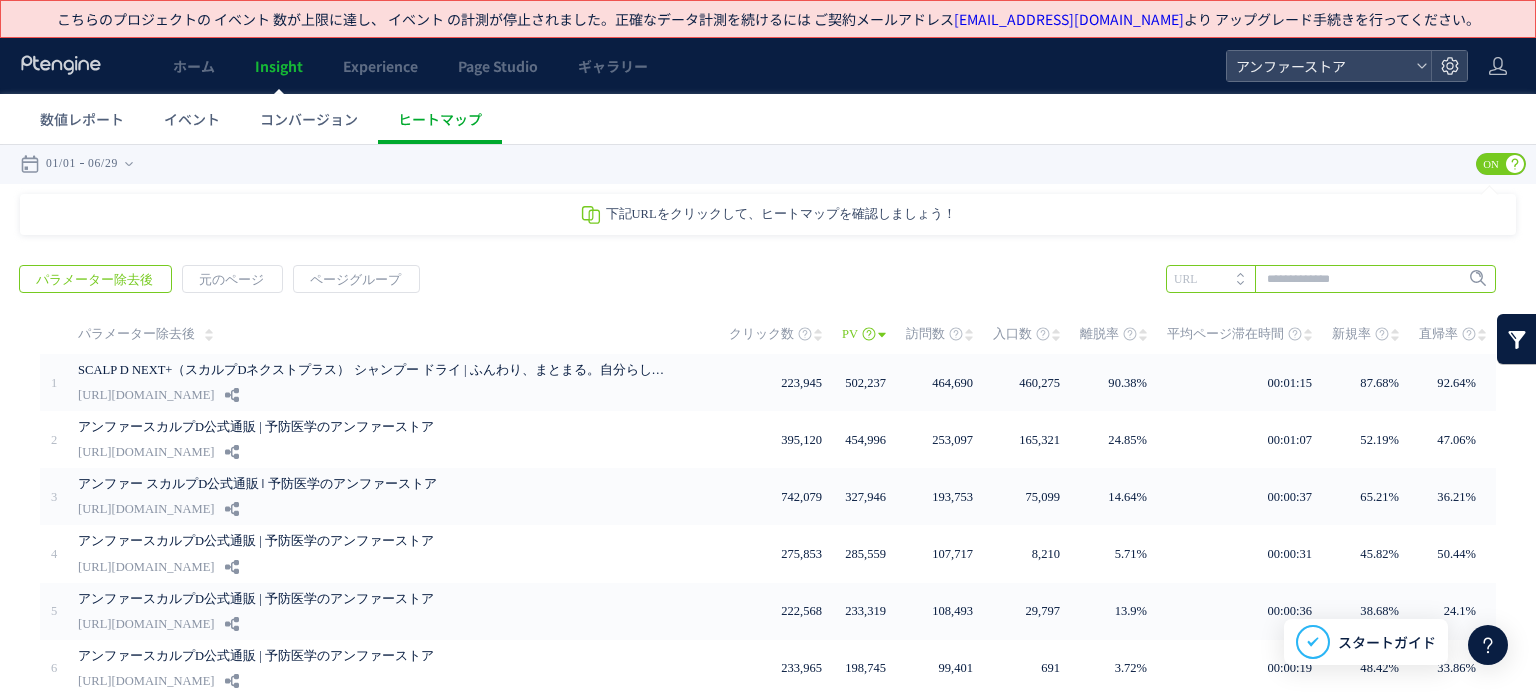click at bounding box center [1331, 279] 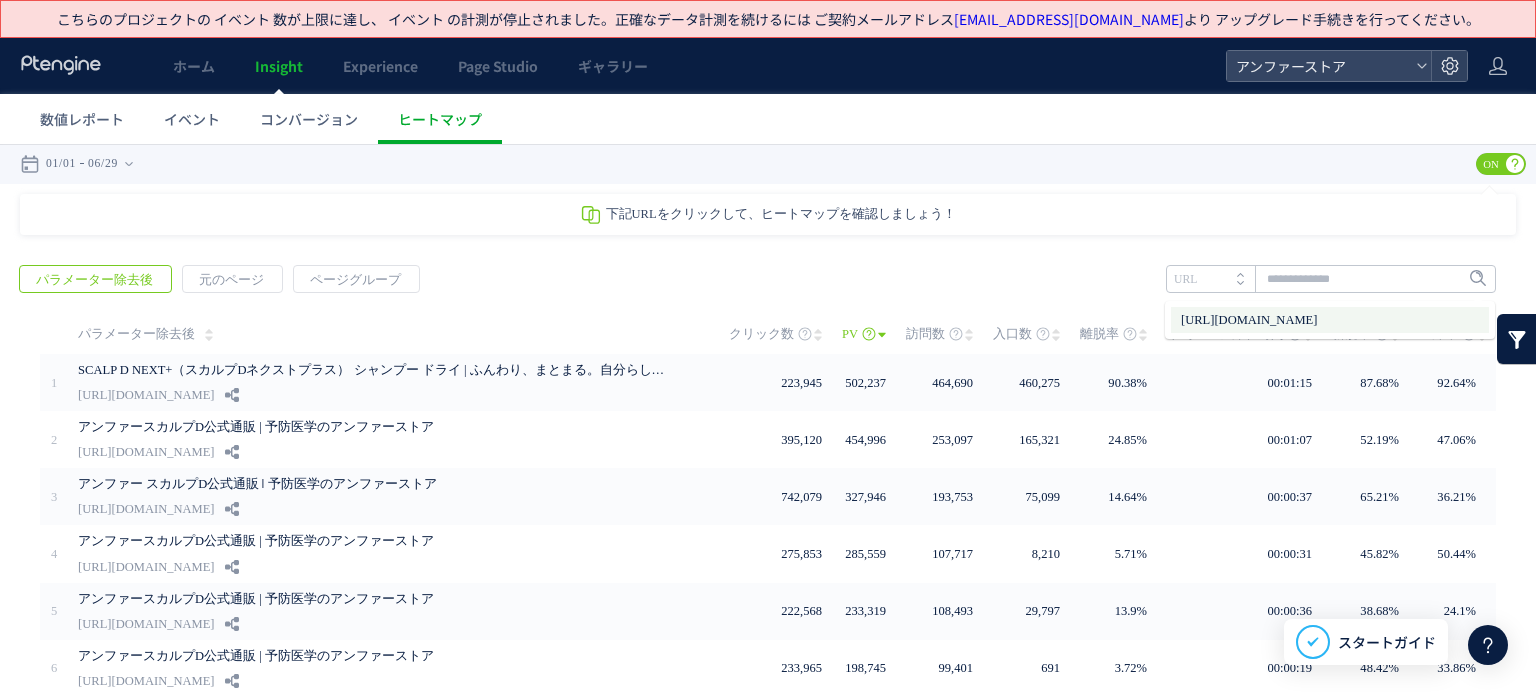click on "[URL][DOMAIN_NAME]" at bounding box center [1330, 320] 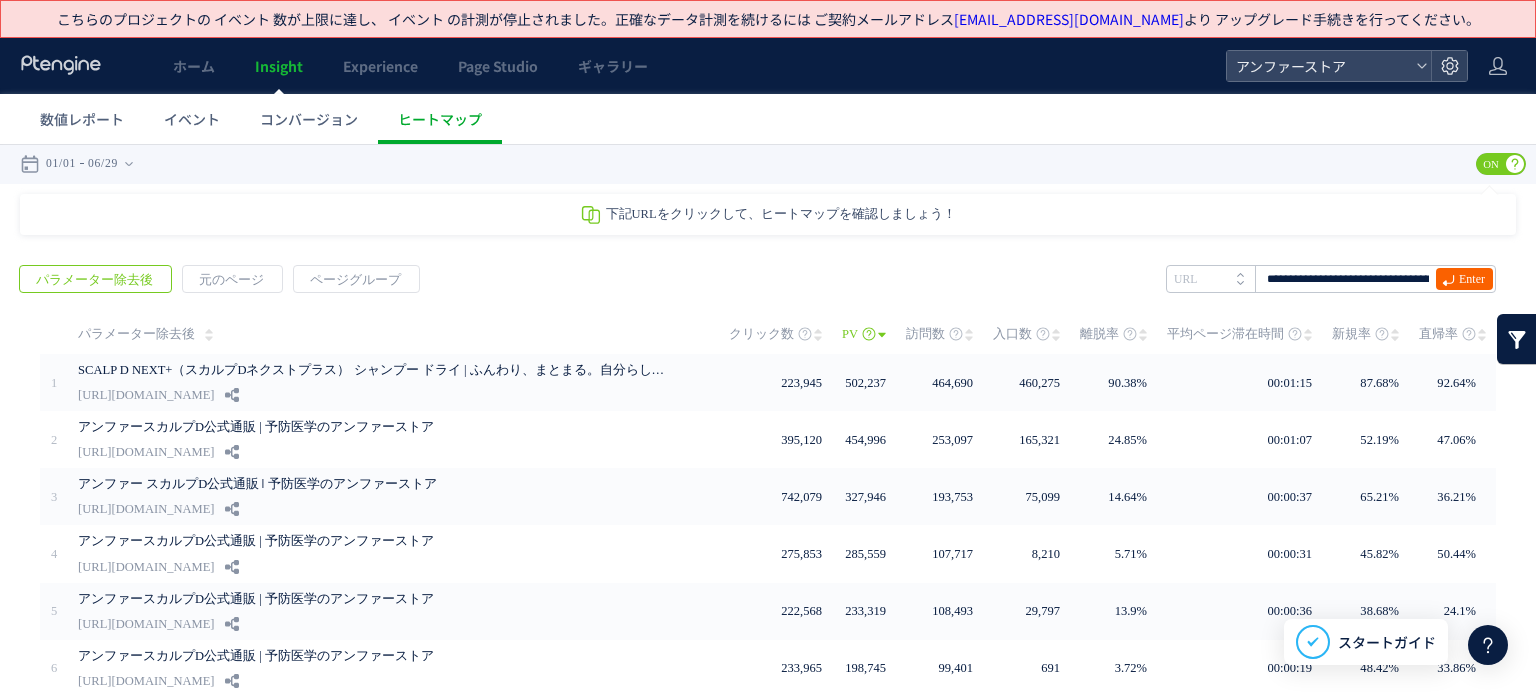 click 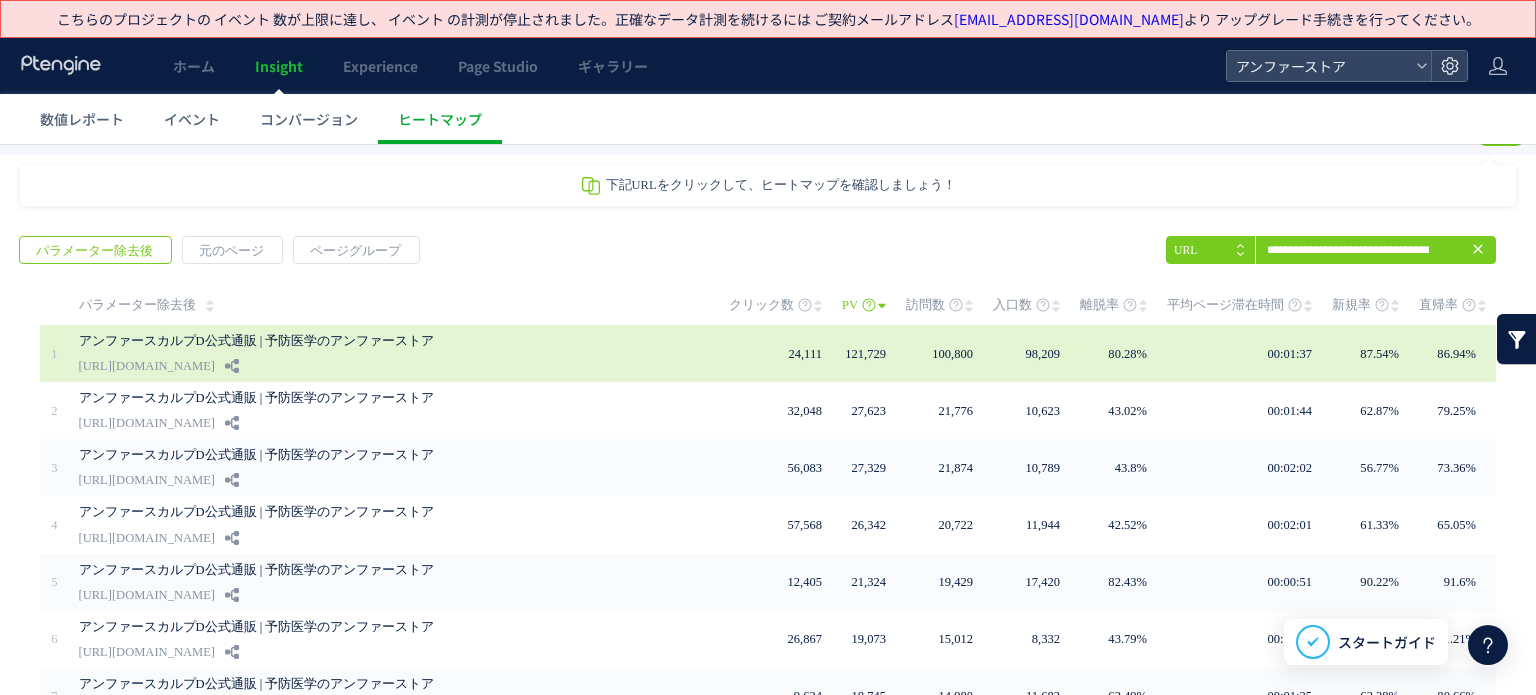 scroll, scrollTop: 0, scrollLeft: 0, axis: both 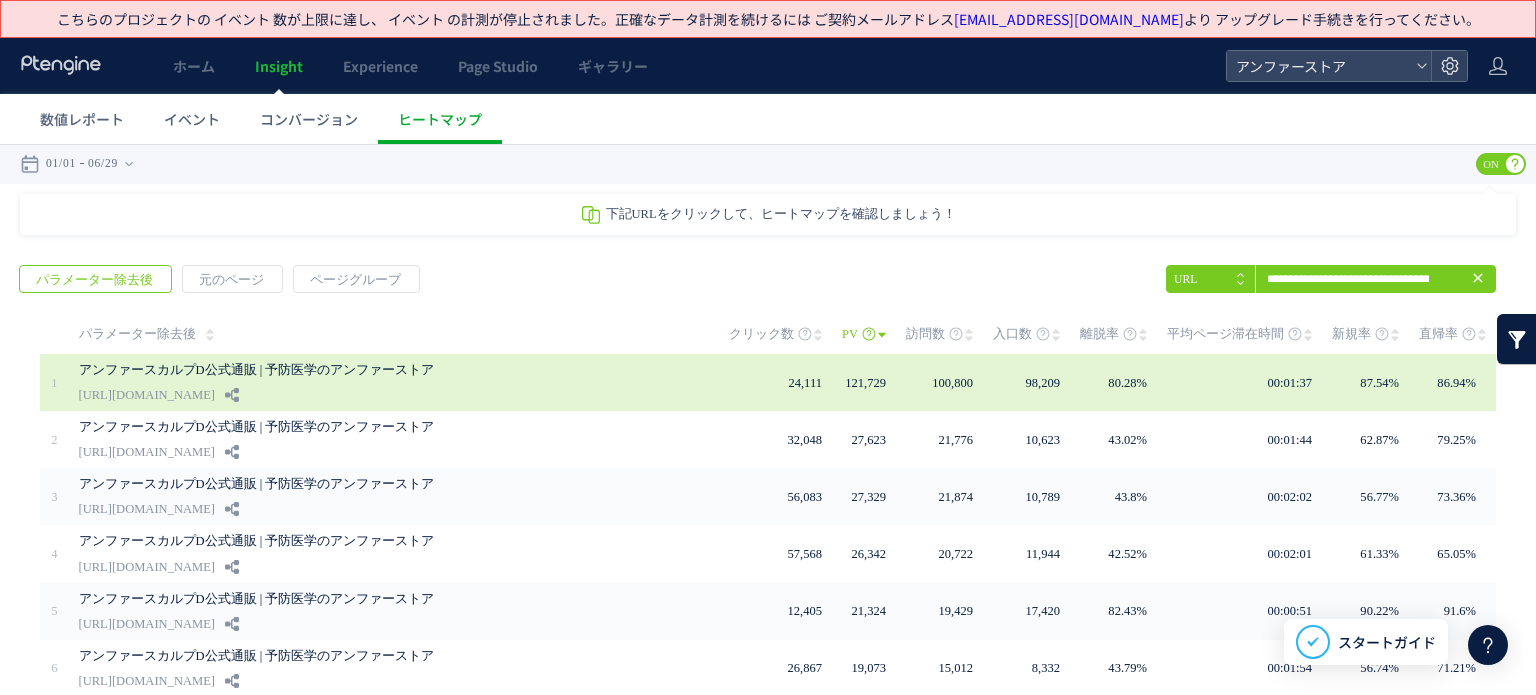 click on "アンファースカルプD公式通販 | 予防医学のアンファーストア" at bounding box center (374, 370) 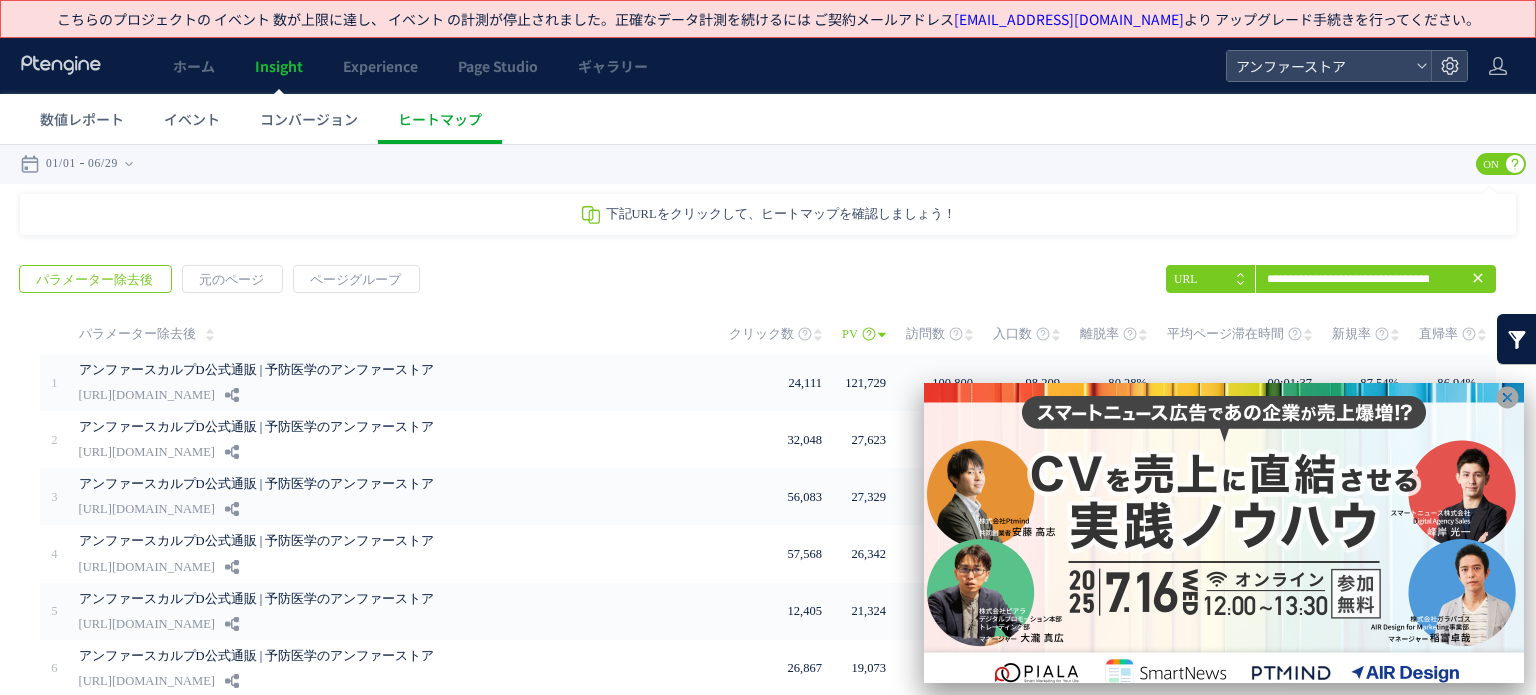 drag, startPoint x: 1508, startPoint y: 392, endPoint x: 1506, endPoint y: 249, distance: 143.01399 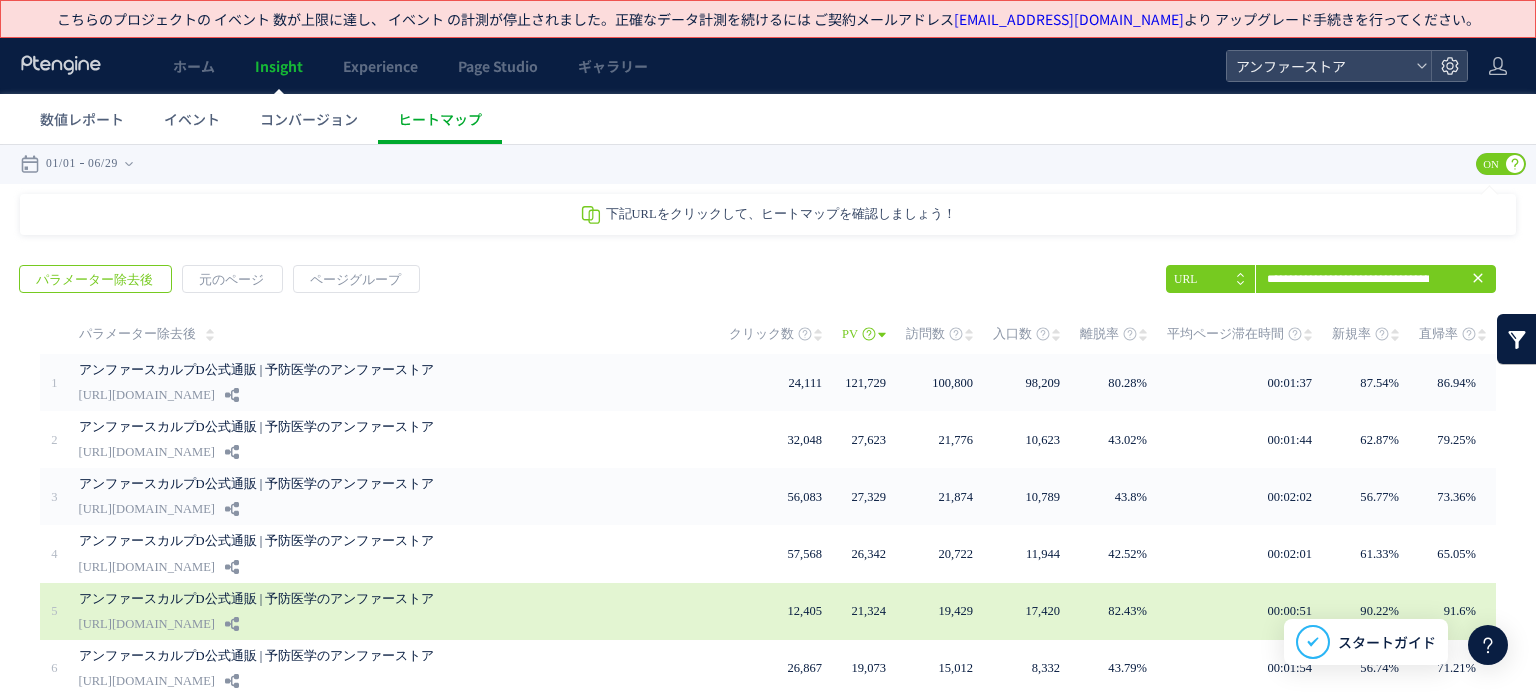 scroll, scrollTop: 100, scrollLeft: 0, axis: vertical 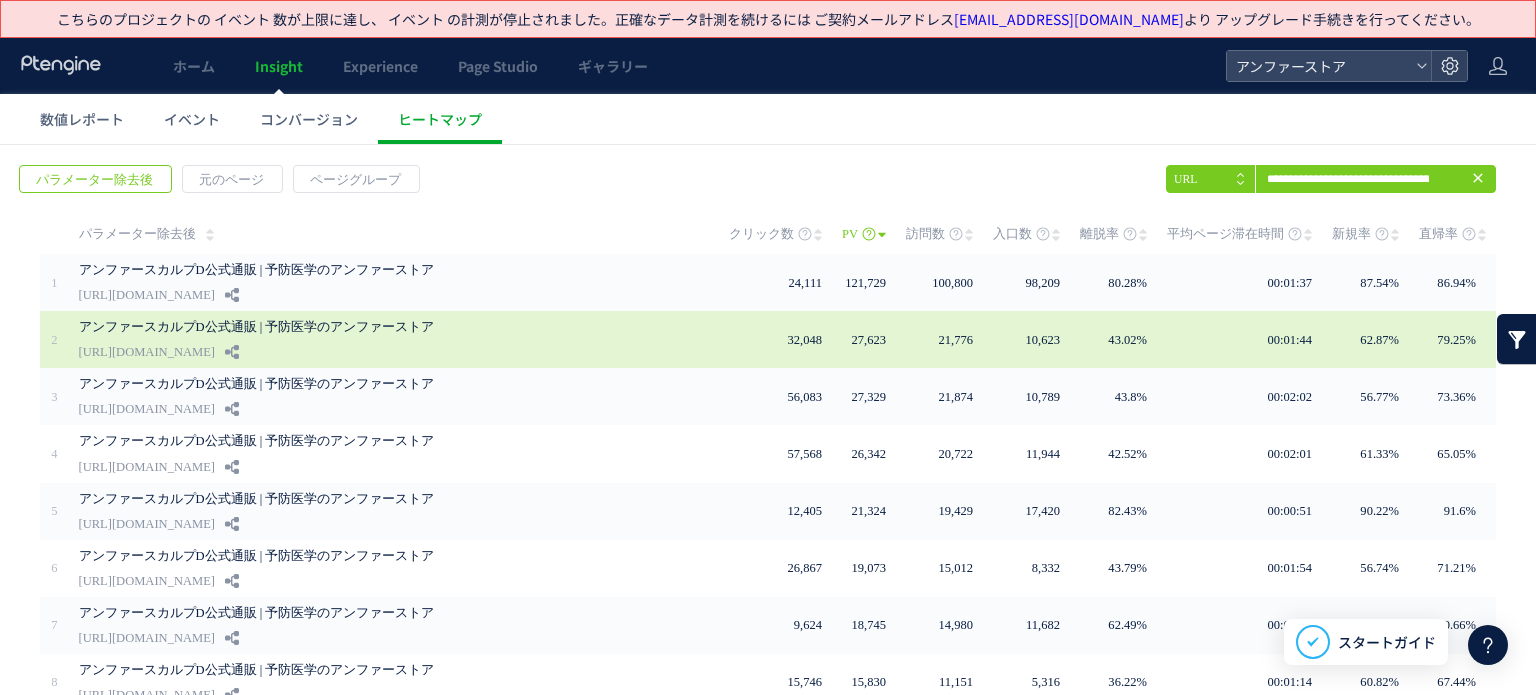 click on "アンファースカルプD公式通販 | 予防医学のアンファーストア" at bounding box center [374, 327] 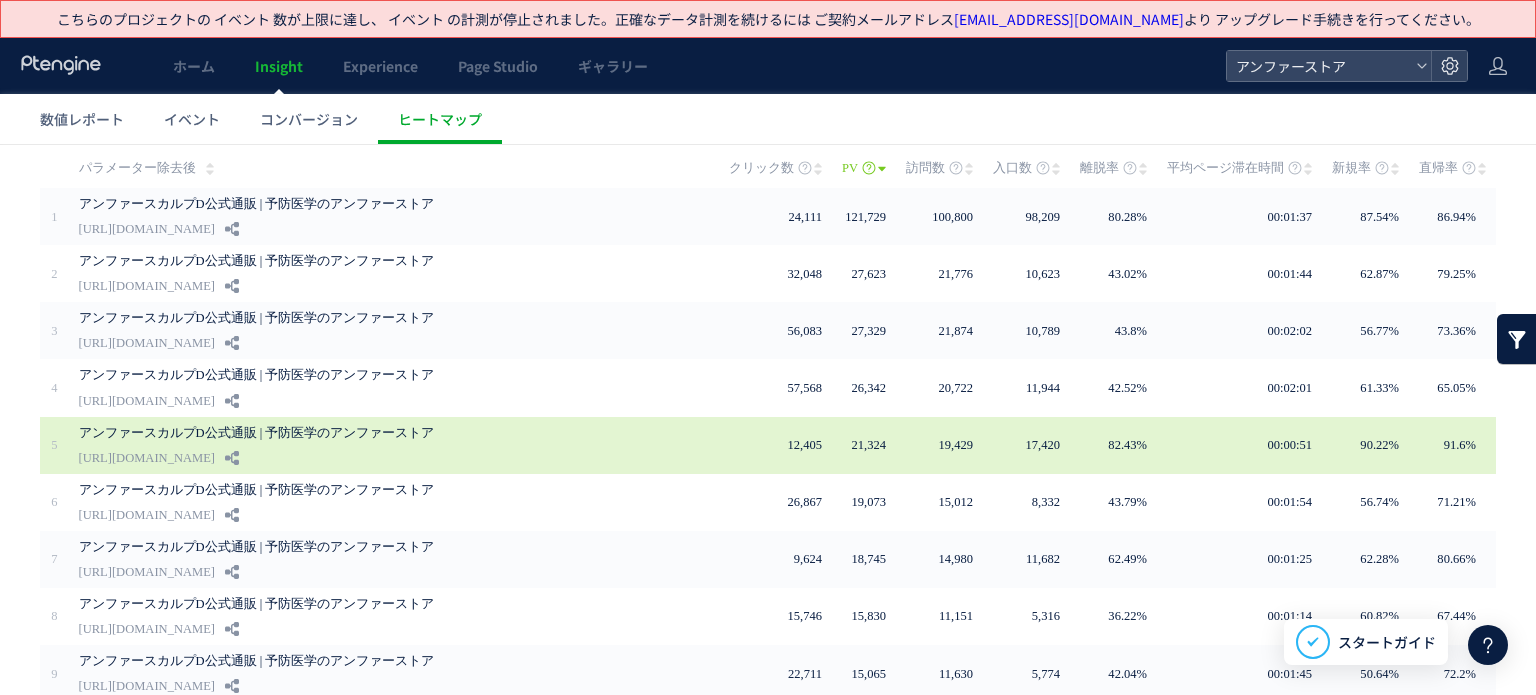 scroll, scrollTop: 200, scrollLeft: 0, axis: vertical 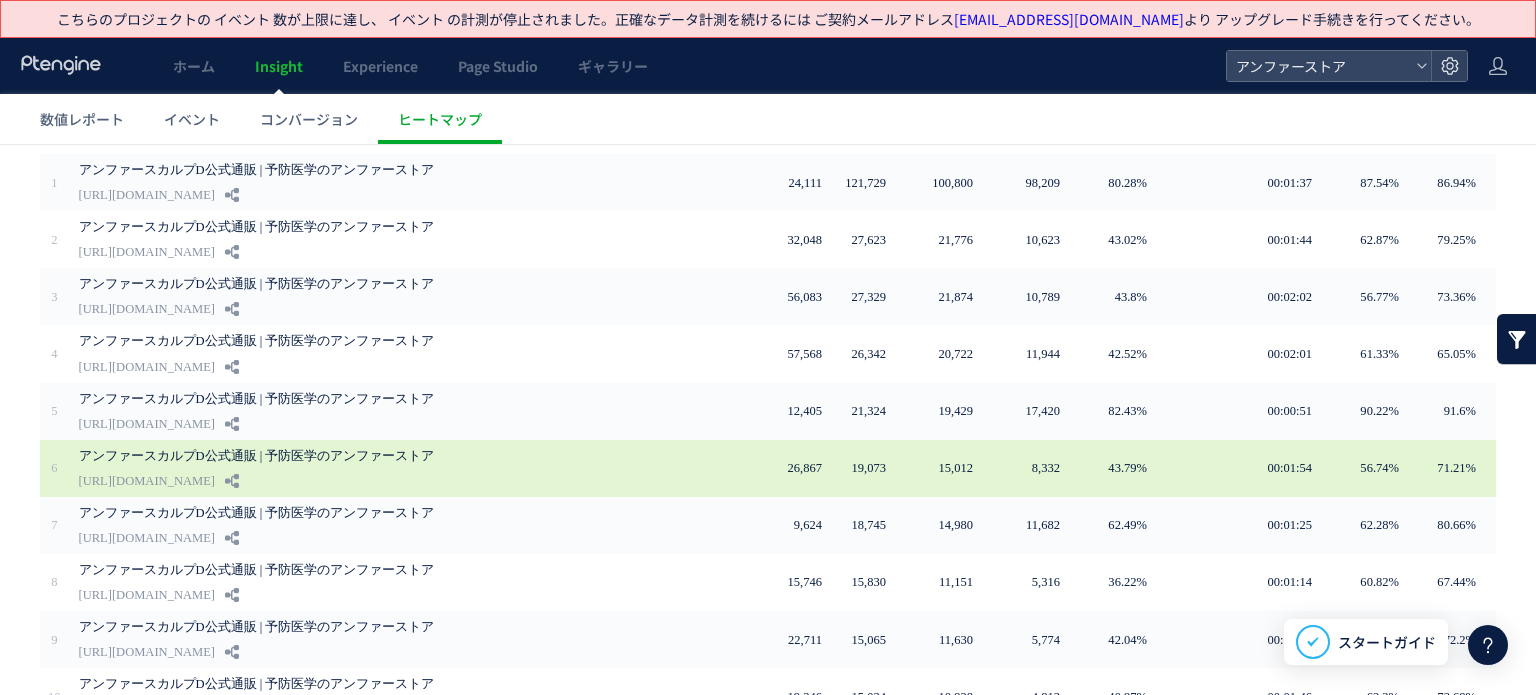 click on "アンファースカルプD公式通販 | 予防医学のアンファーストア" at bounding box center (374, 456) 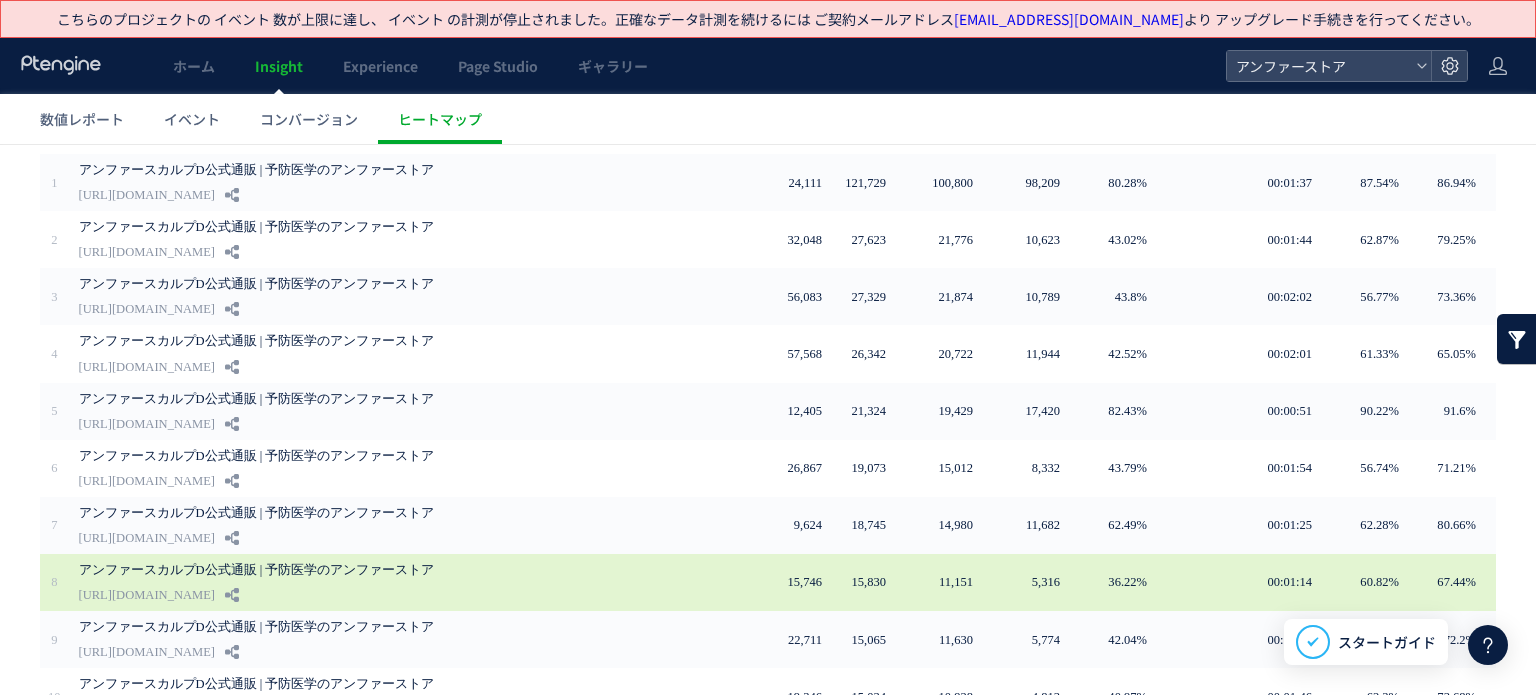 scroll, scrollTop: 0, scrollLeft: 0, axis: both 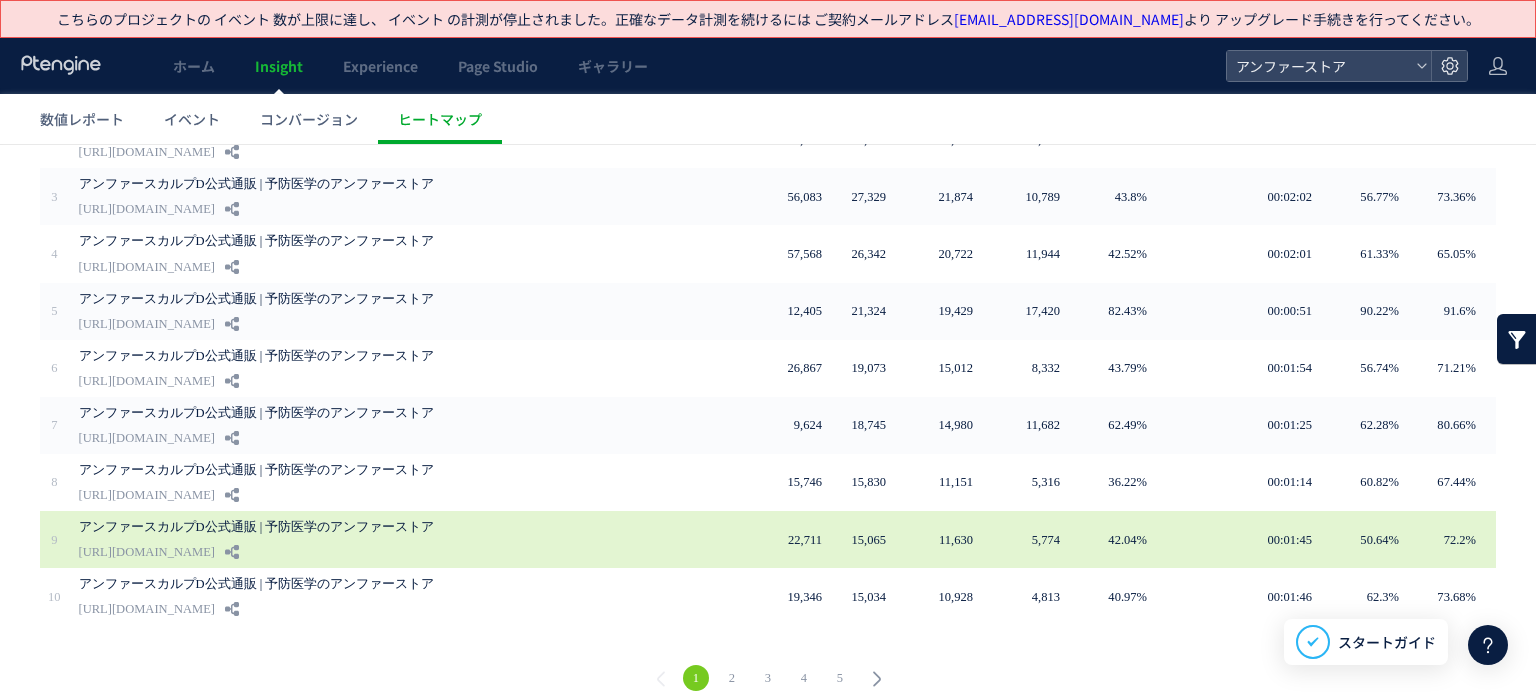 click on "アンファースカルプD公式通販 | 予防医学のアンファーストア" at bounding box center (374, 527) 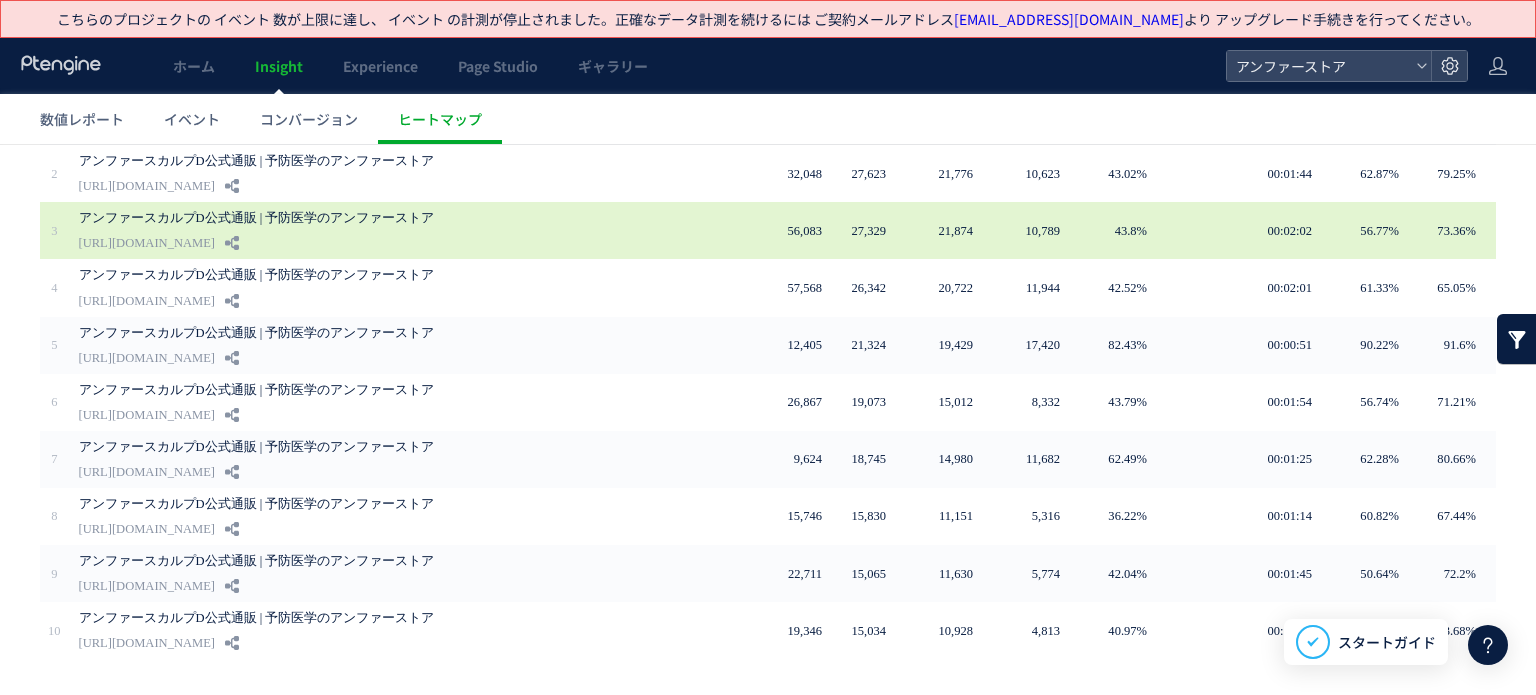 scroll, scrollTop: 300, scrollLeft: 0, axis: vertical 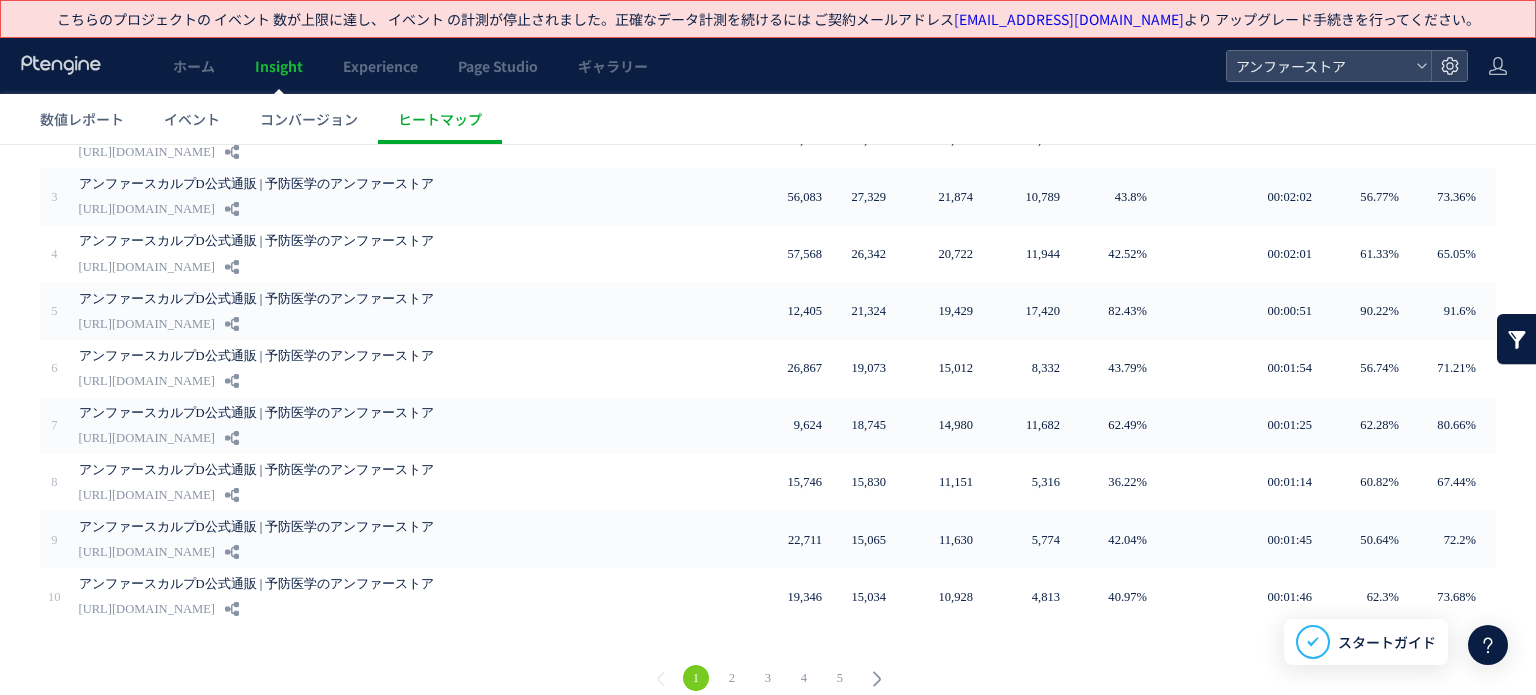 click on "2" at bounding box center (732, 678) 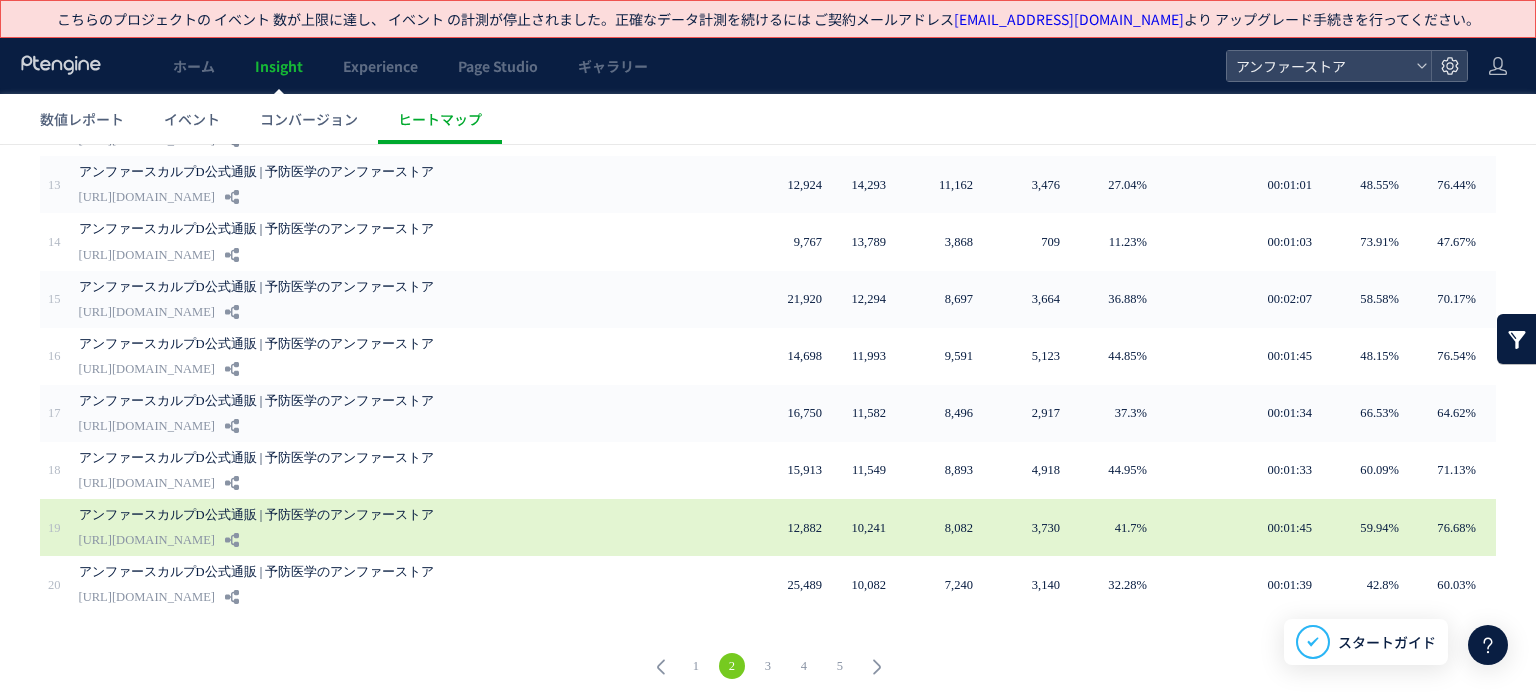 scroll, scrollTop: 315, scrollLeft: 0, axis: vertical 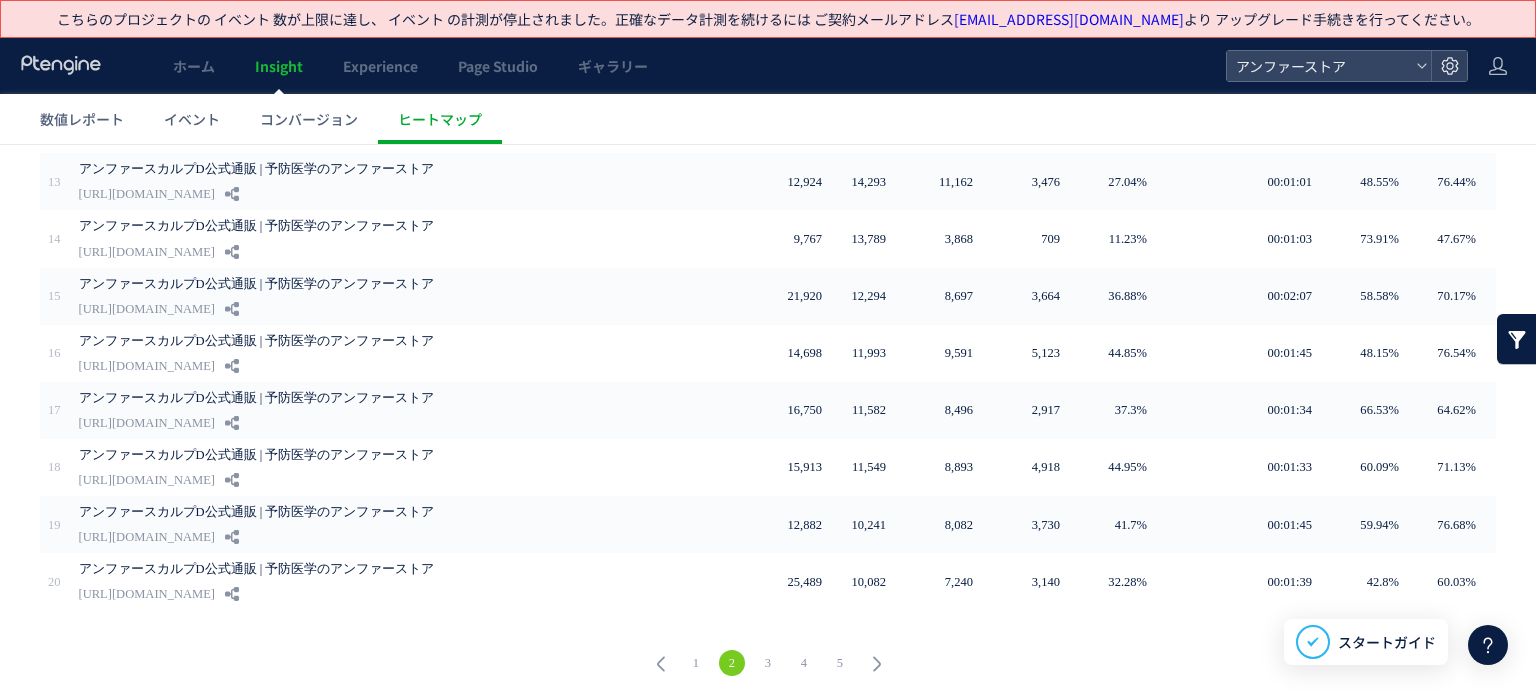 click on "1" at bounding box center [696, 663] 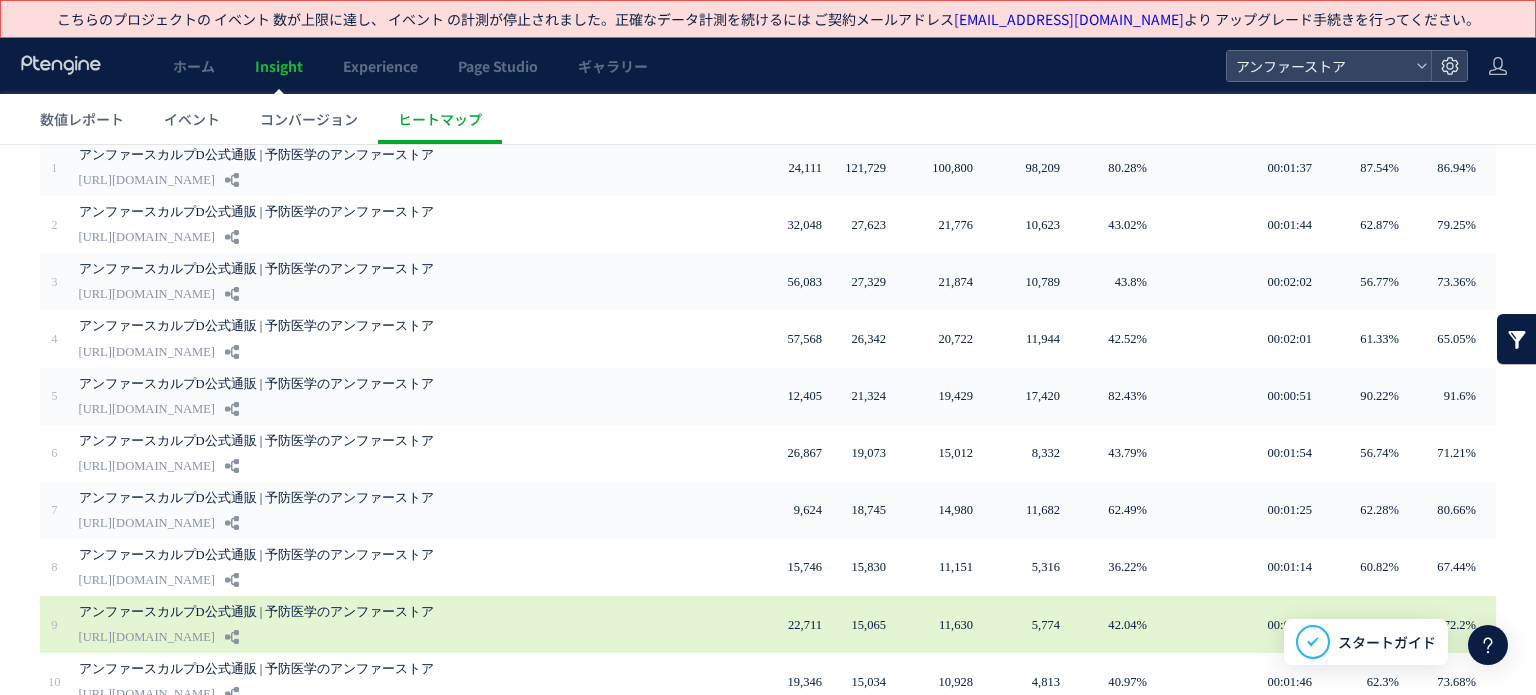 scroll, scrollTop: 115, scrollLeft: 0, axis: vertical 